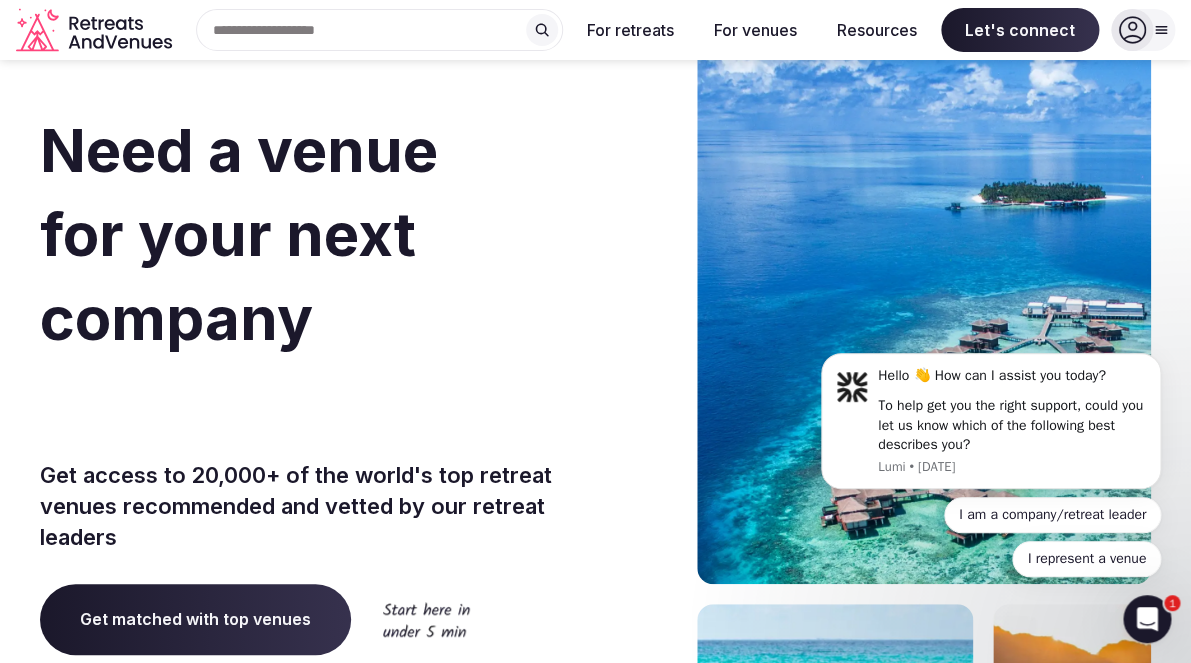 scroll, scrollTop: 0, scrollLeft: 0, axis: both 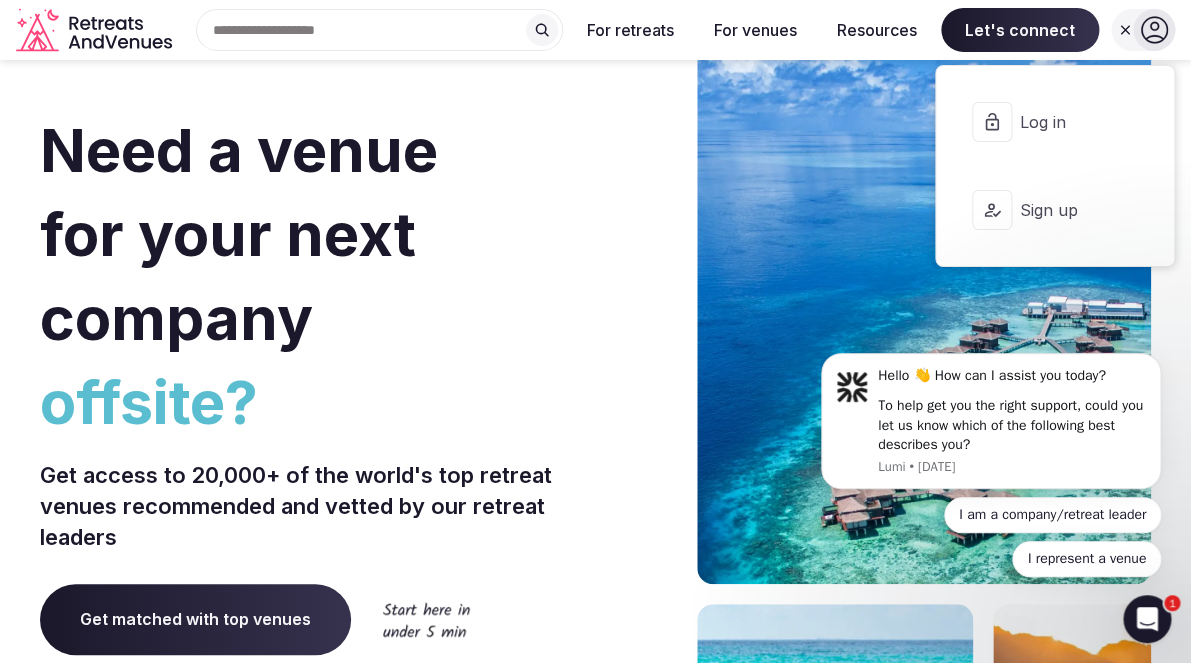 click on "Log in" at bounding box center [1068, 122] 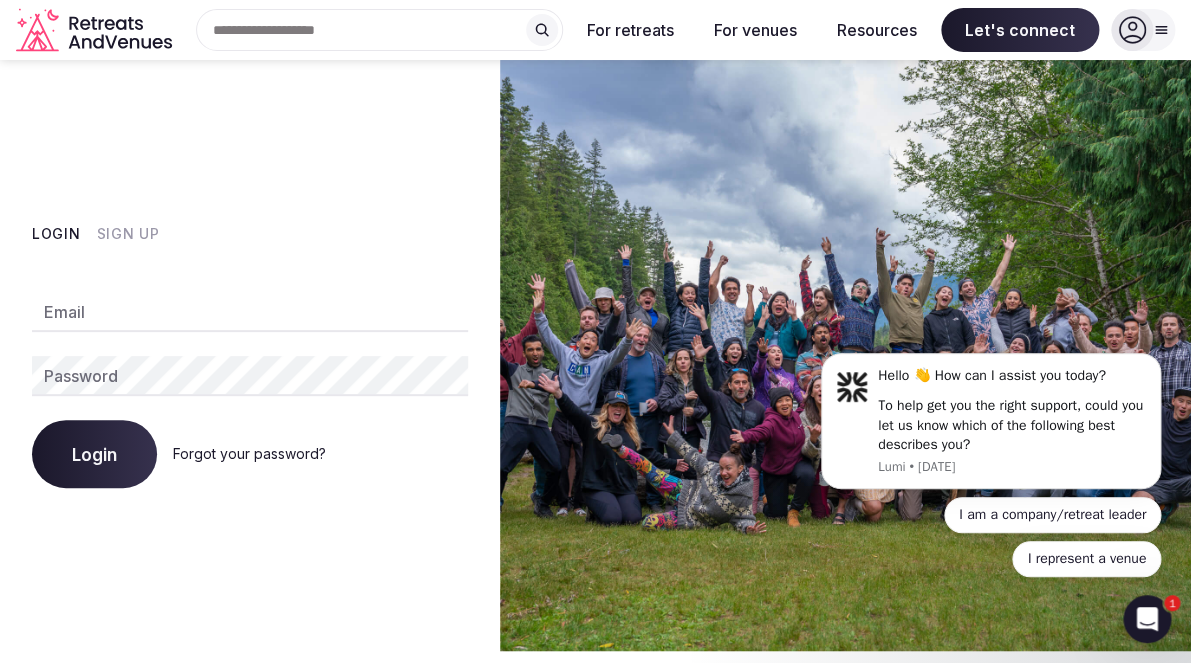 click on "Email" at bounding box center [250, 312] 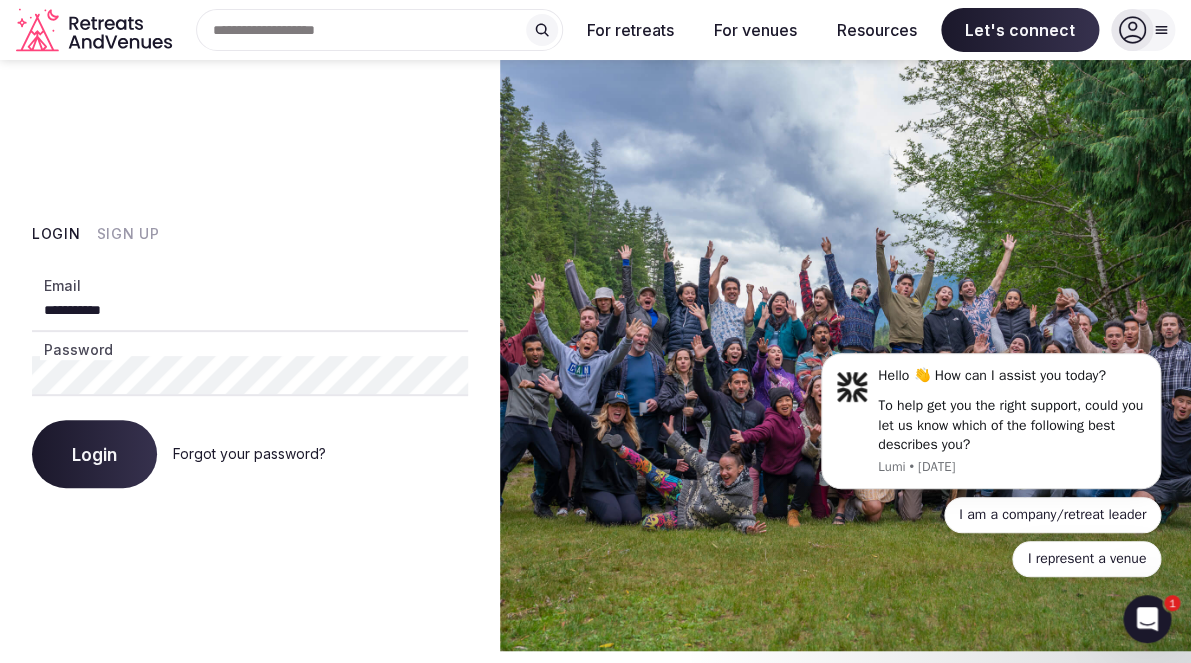 click on "Login" at bounding box center [94, 454] 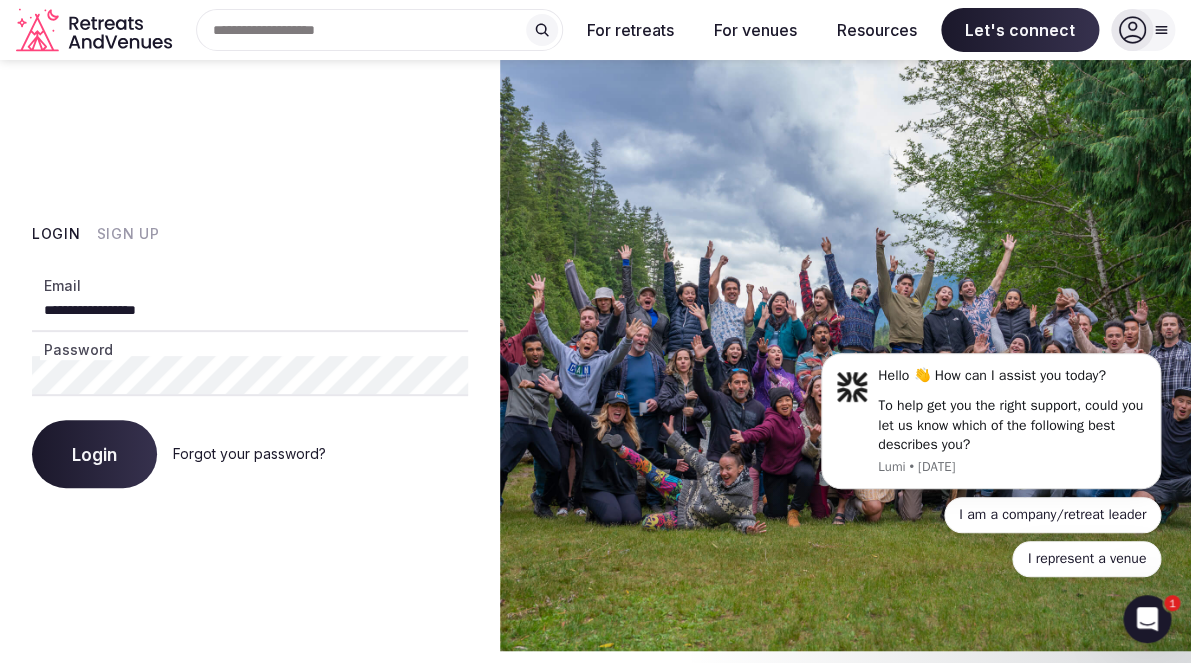 type on "**********" 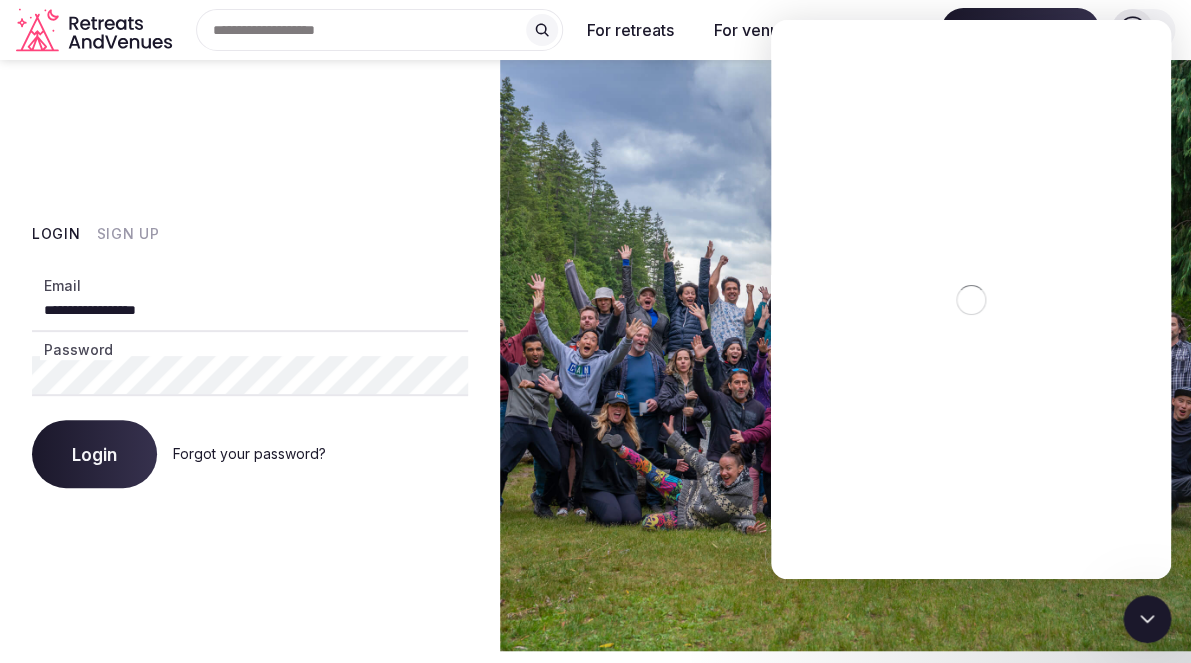 scroll, scrollTop: 0, scrollLeft: 0, axis: both 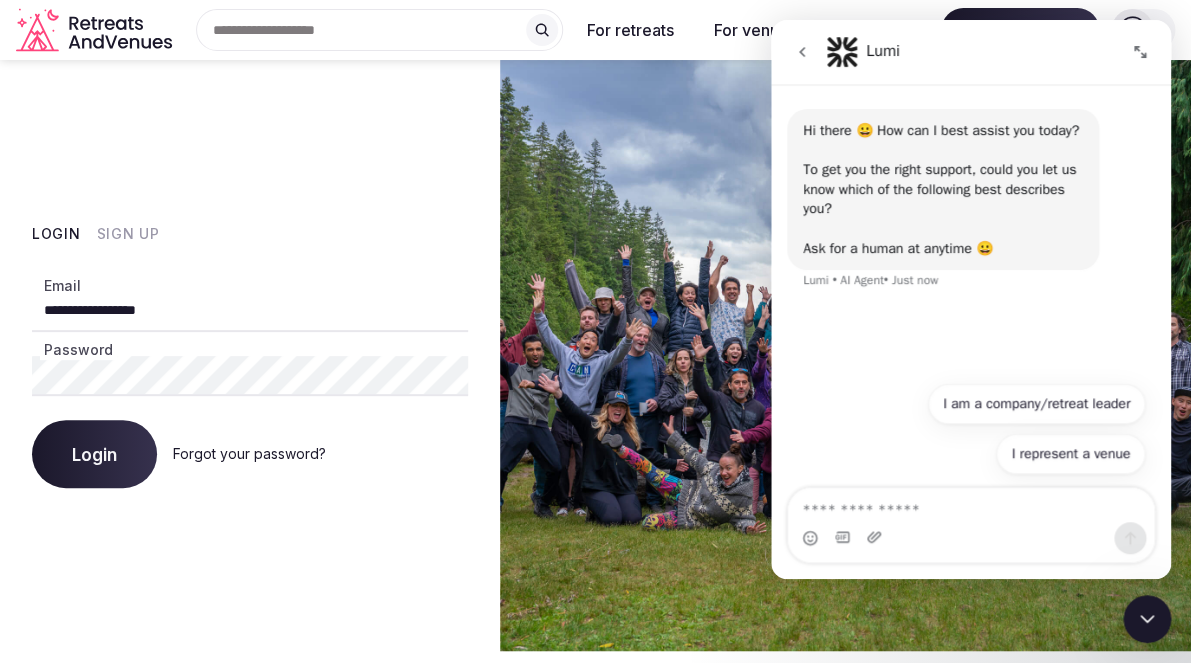 click on "**********" at bounding box center (250, 355) 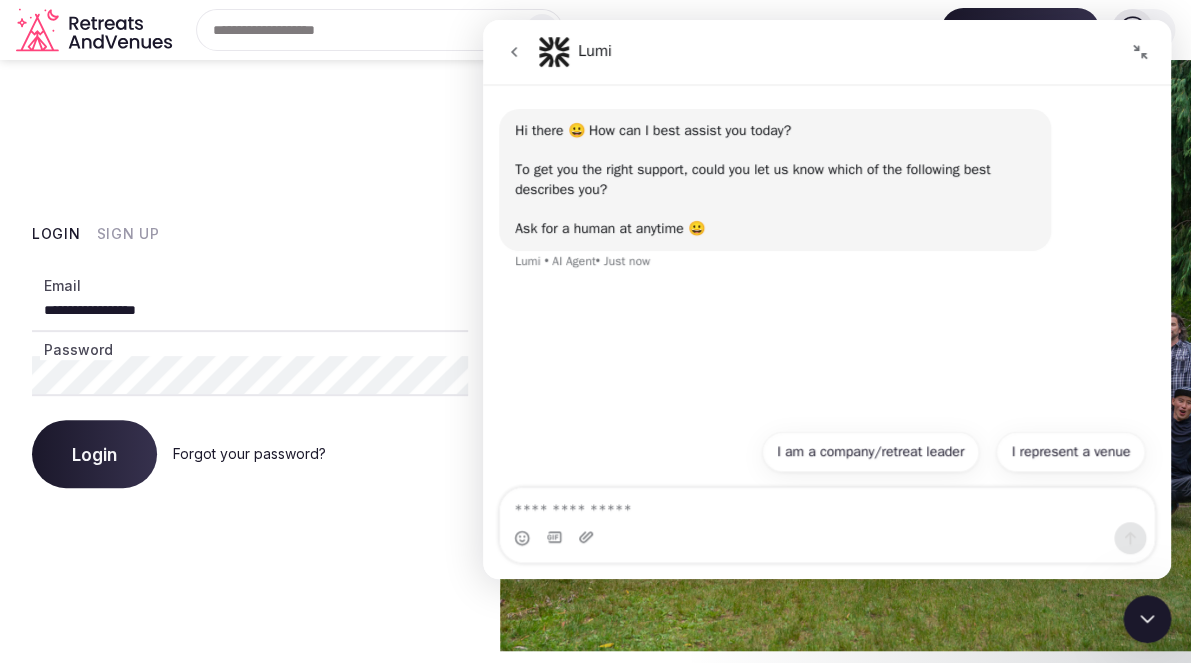 click on "Forgot your password?" at bounding box center [249, 453] 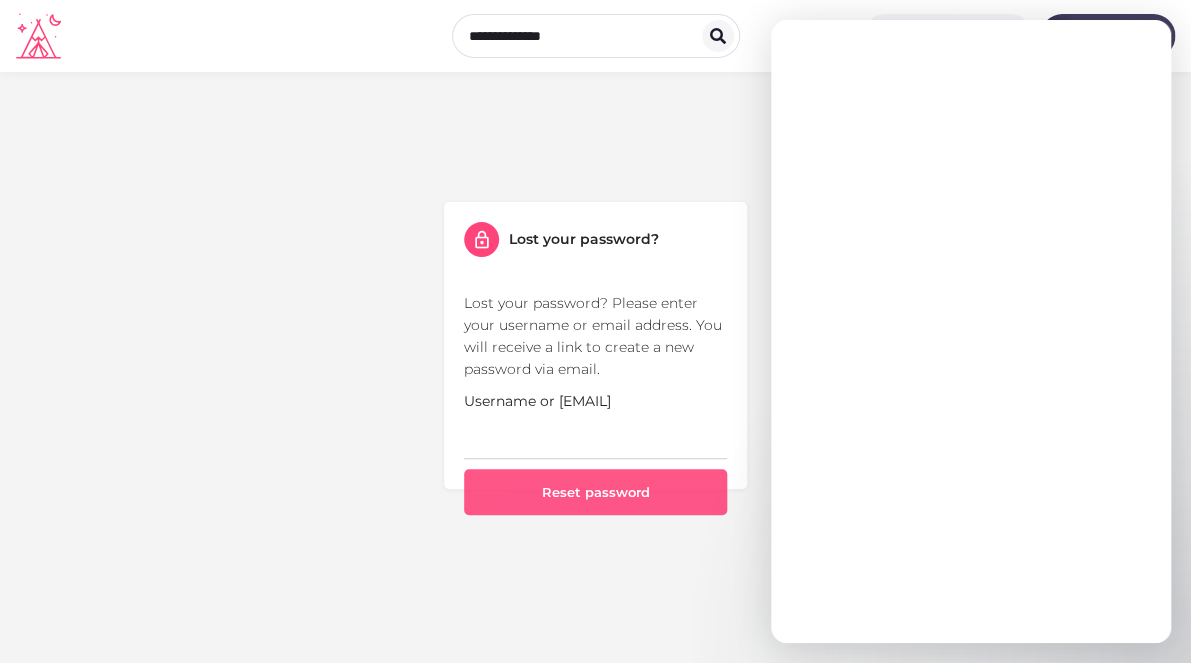 scroll, scrollTop: 0, scrollLeft: 0, axis: both 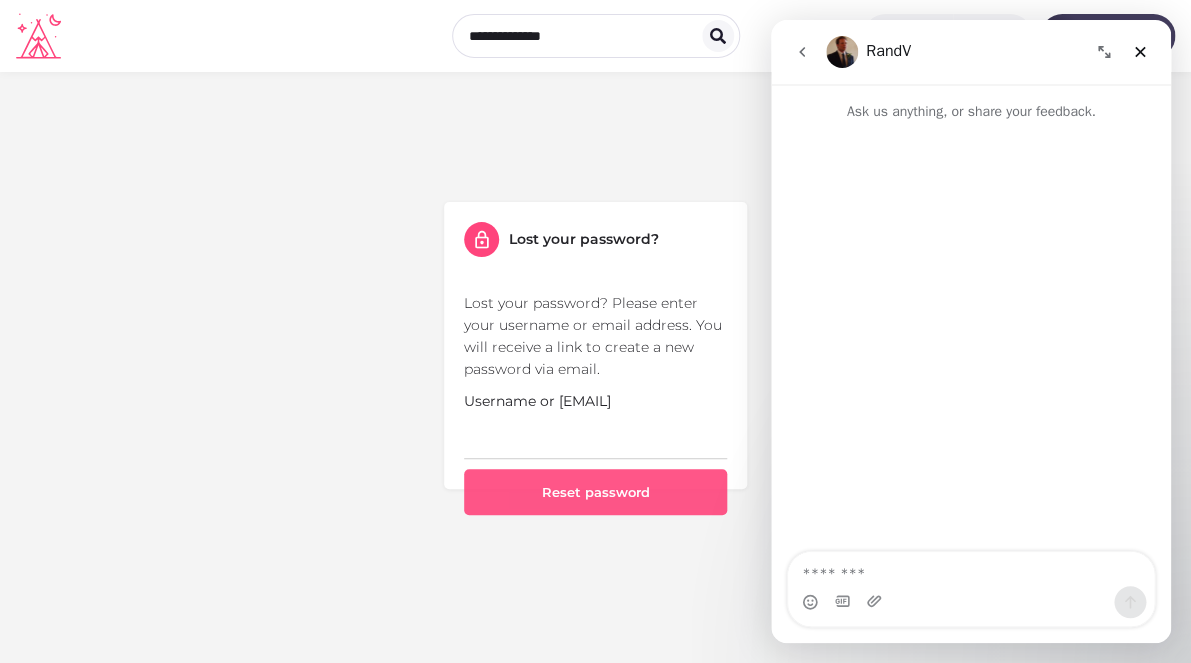 click on "Reset password" at bounding box center (595, 492) 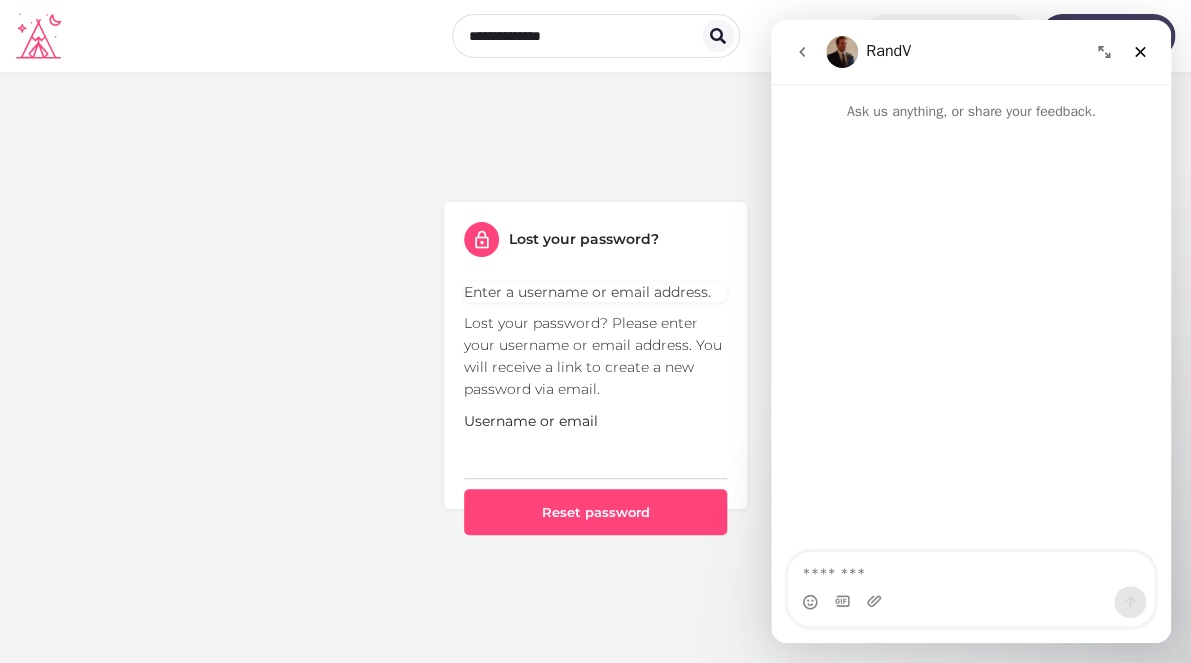 scroll, scrollTop: 0, scrollLeft: 0, axis: both 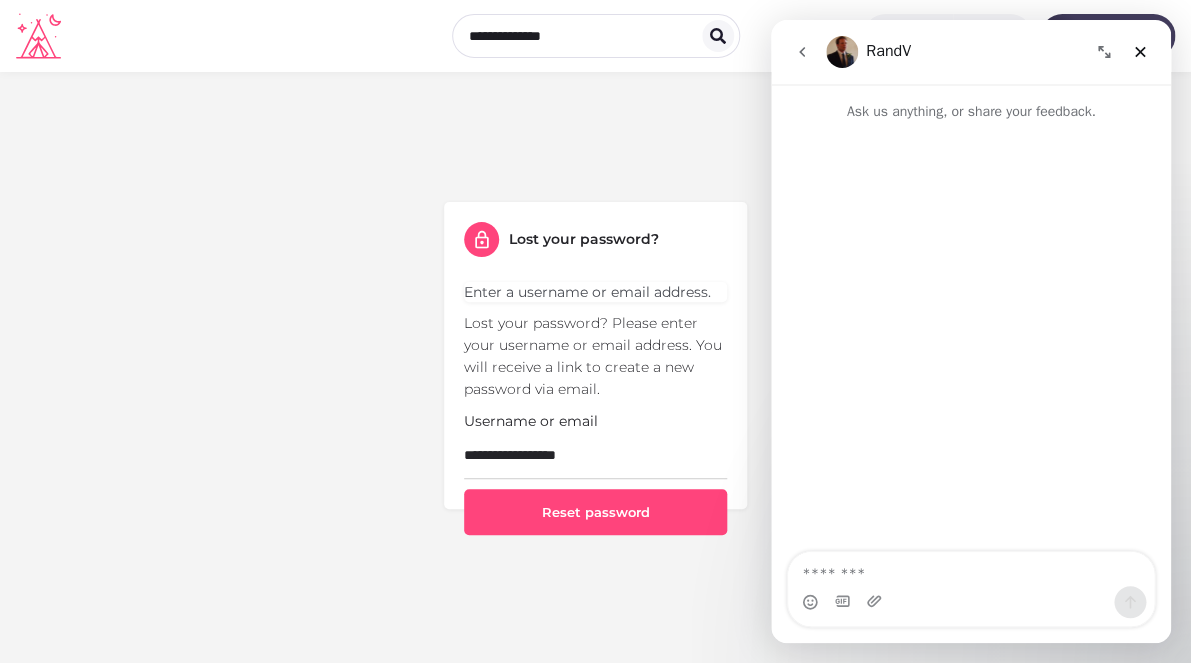 type on "**********" 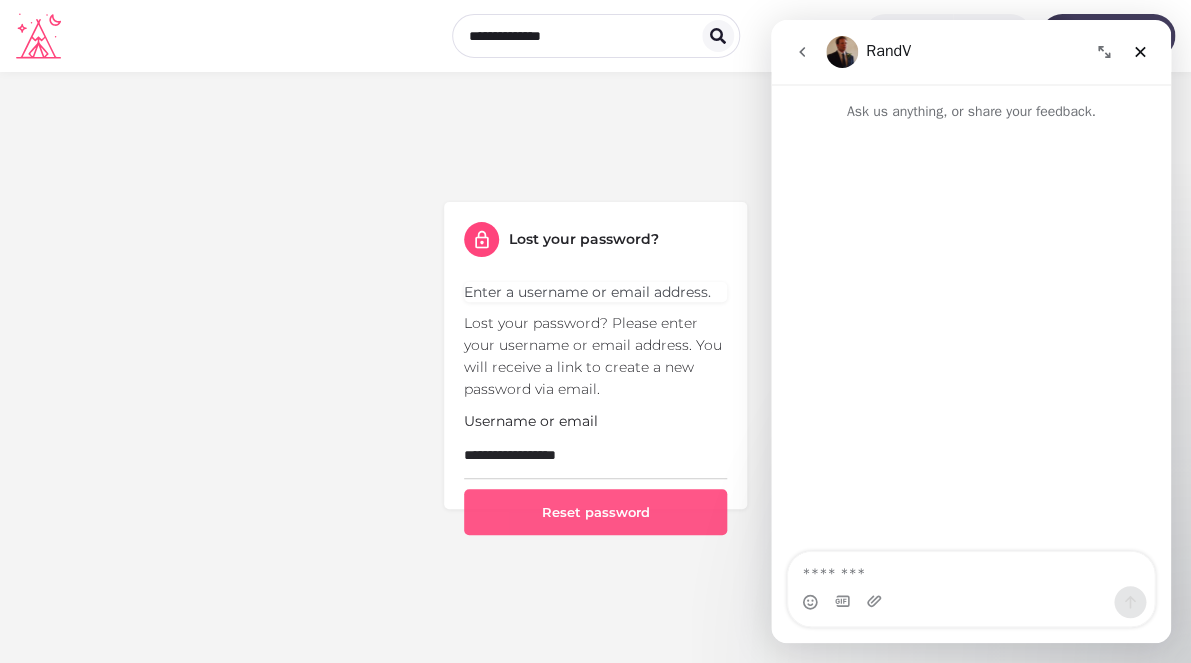 click on "Reset password" at bounding box center [595, 512] 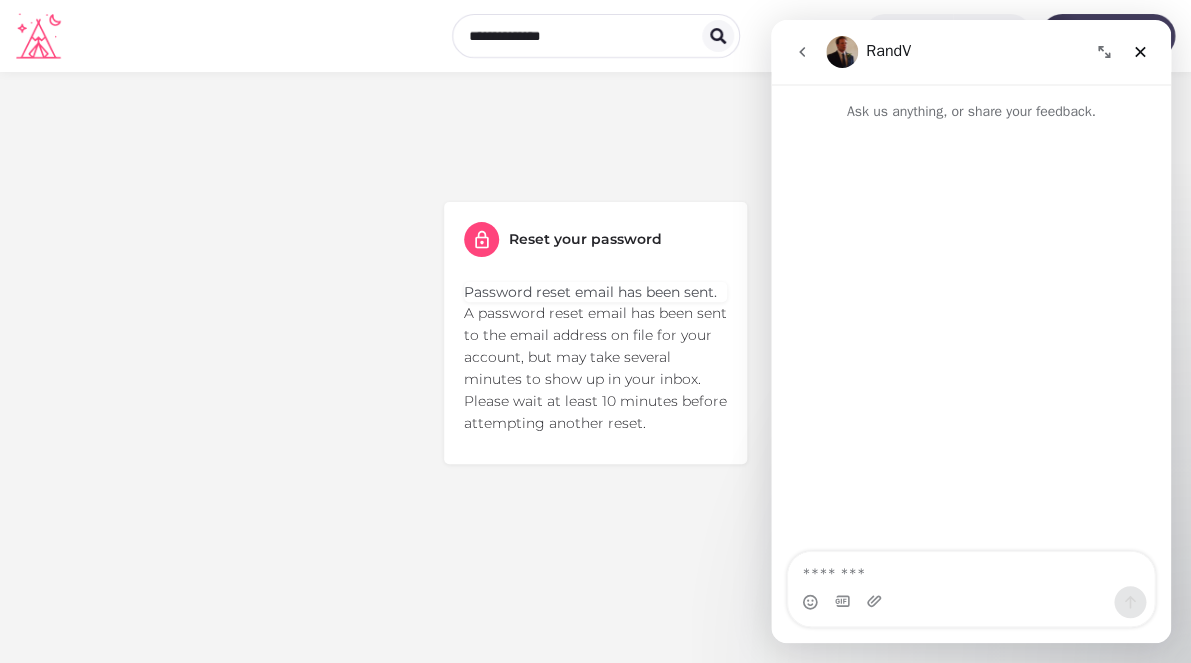 scroll, scrollTop: 0, scrollLeft: 0, axis: both 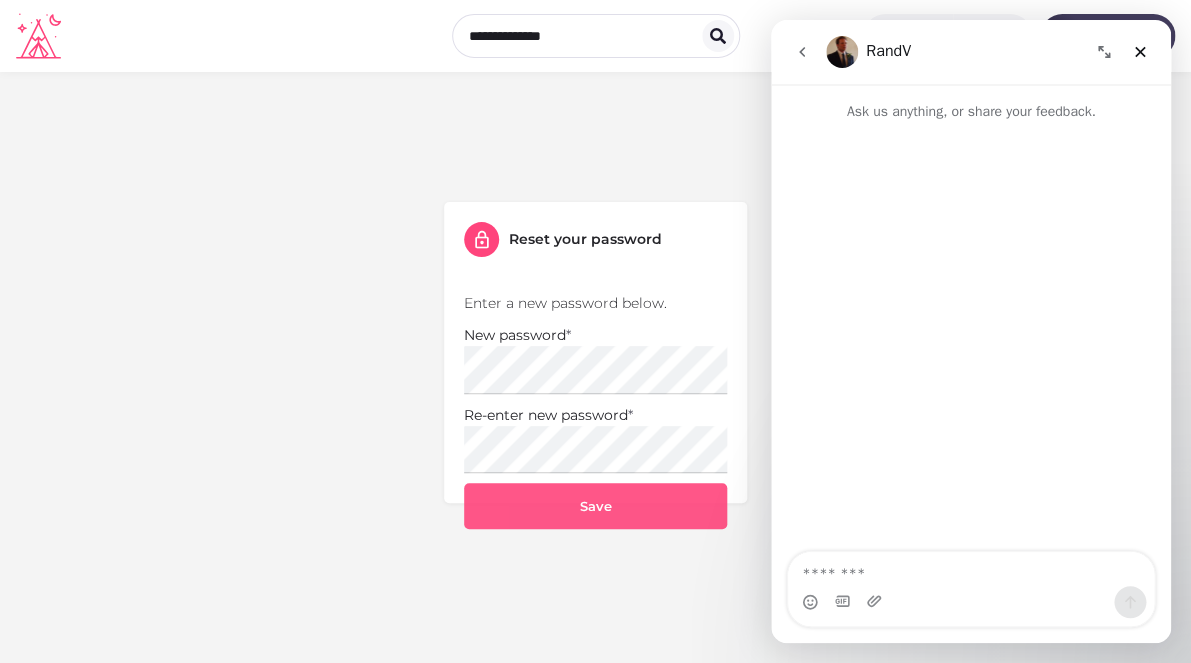 click on "Save" at bounding box center [595, 506] 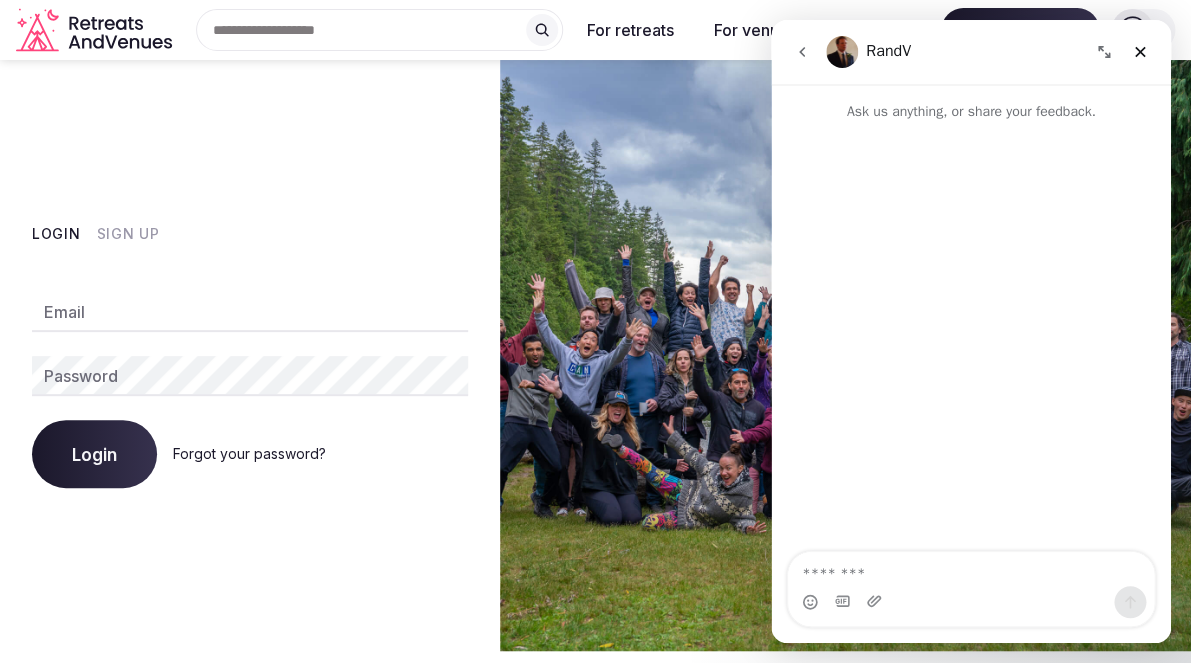 scroll, scrollTop: 0, scrollLeft: 0, axis: both 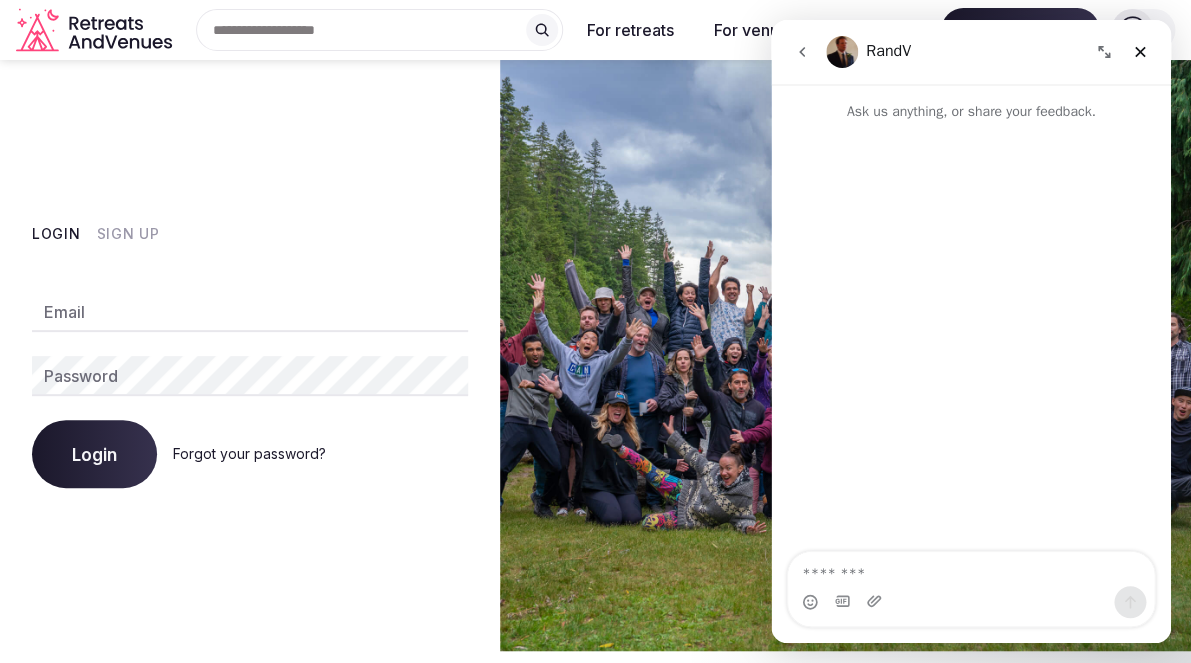 click on "Email" at bounding box center (250, 312) 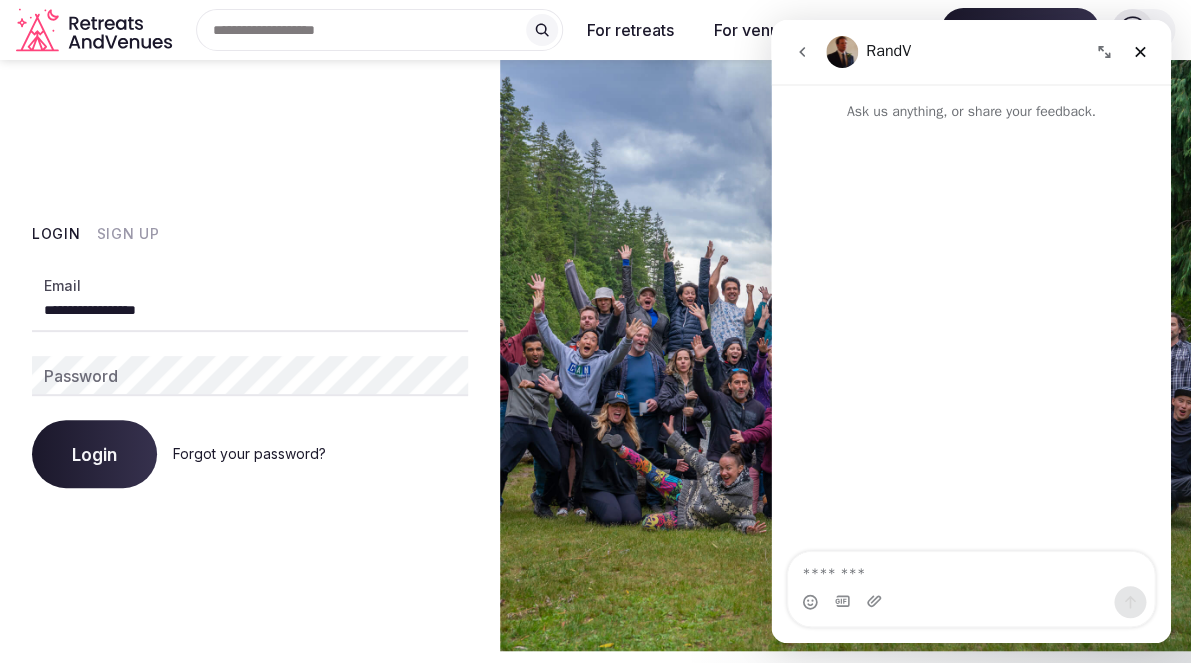 type on "**********" 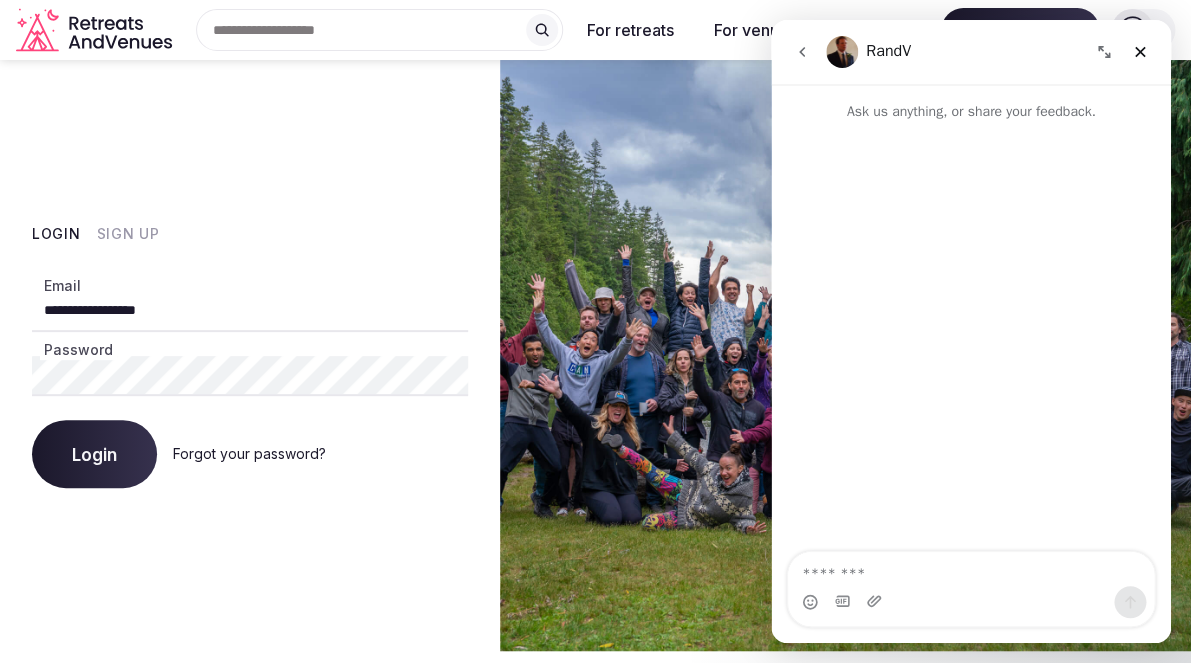 click on "Login" at bounding box center (94, 454) 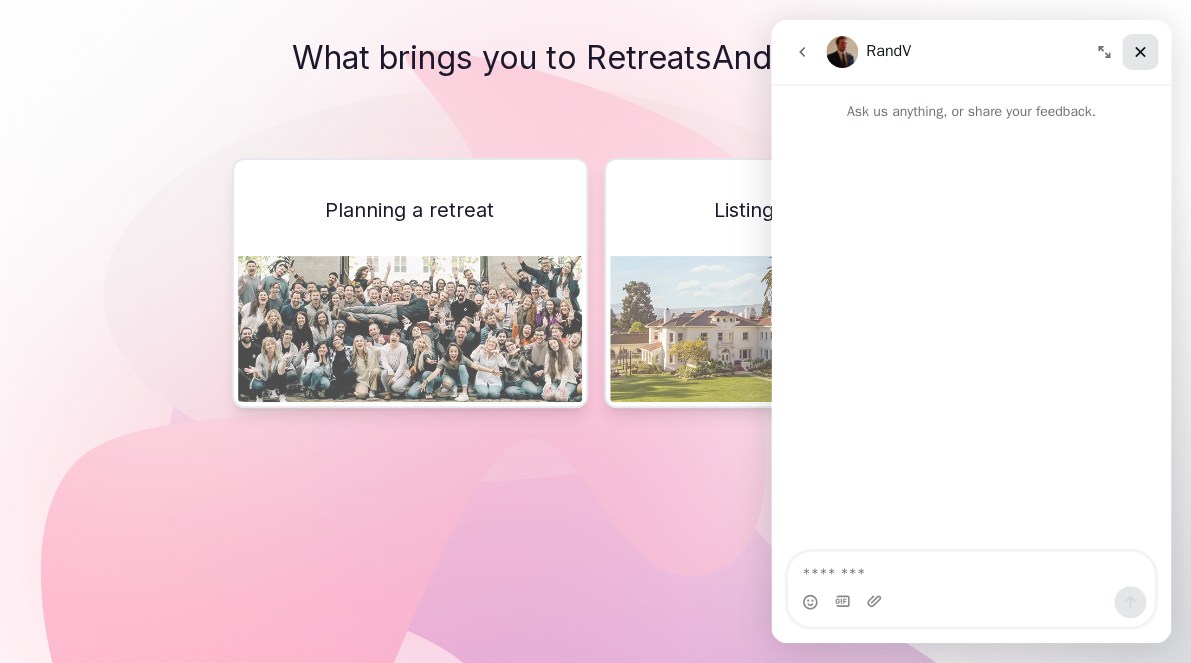 click 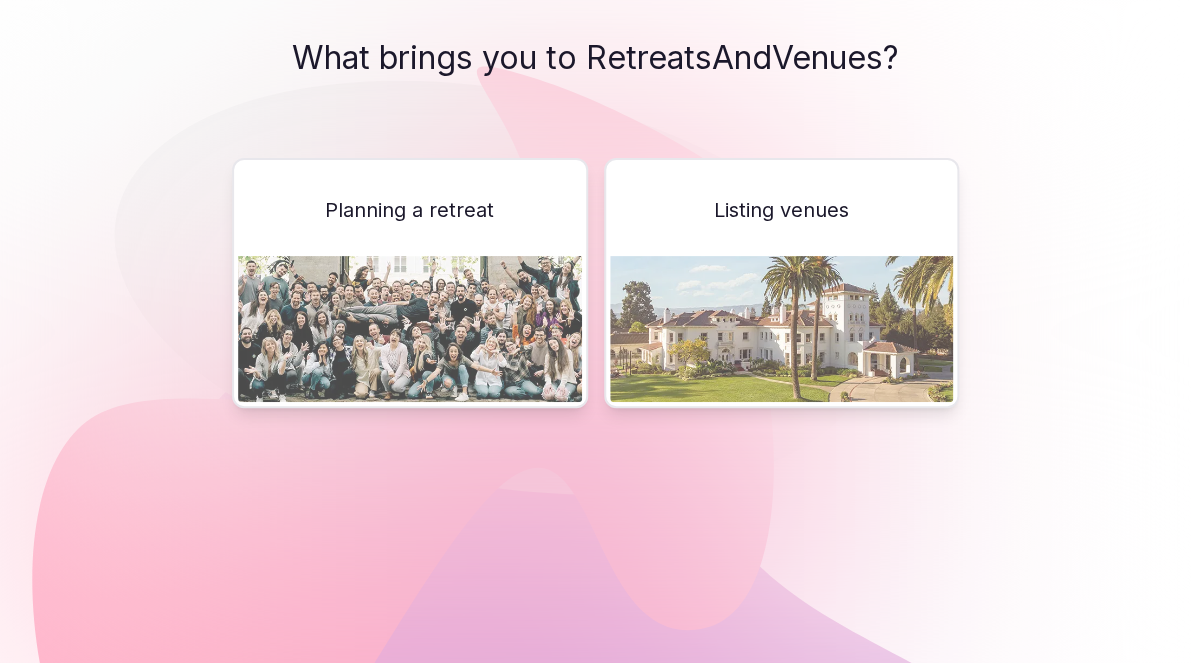 scroll, scrollTop: 0, scrollLeft: 0, axis: both 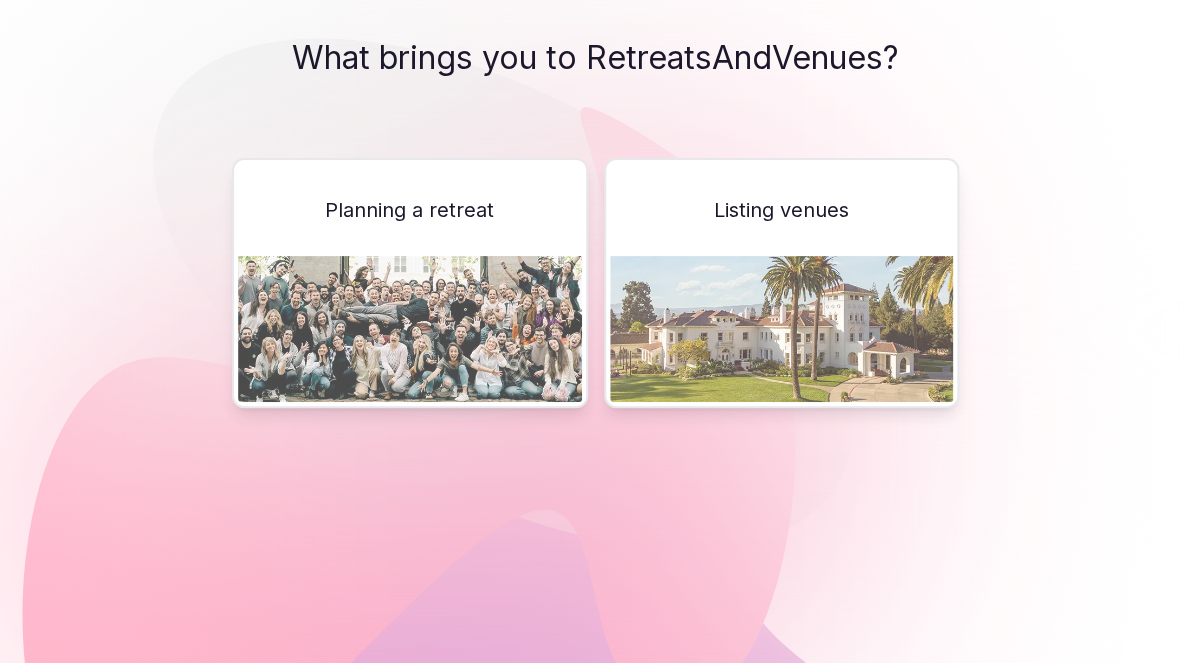 click on "Listing venues" at bounding box center (781, 210) 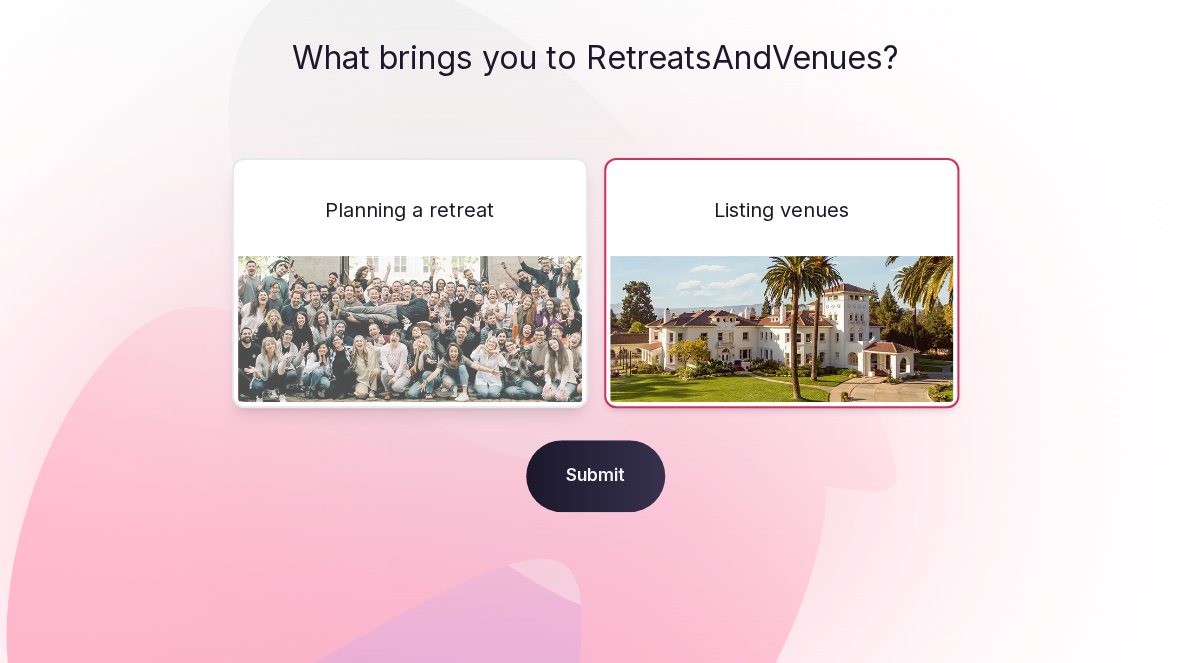 click on "Submit" at bounding box center [595, 476] 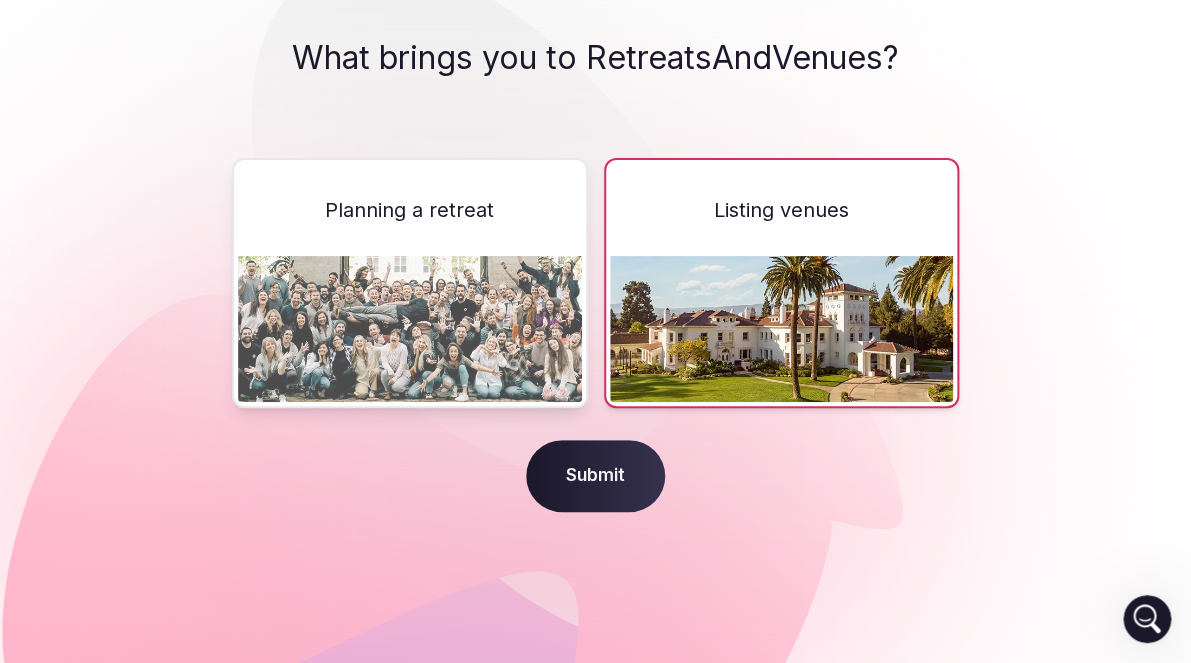 scroll, scrollTop: 0, scrollLeft: 0, axis: both 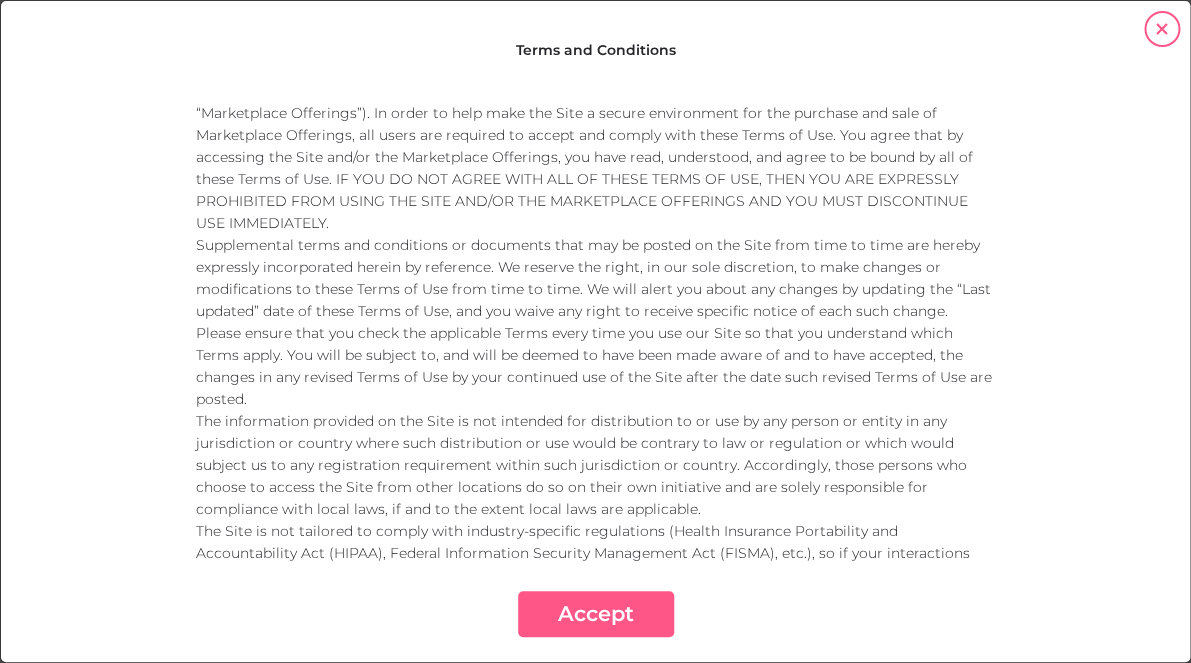 click on "Accept" at bounding box center (596, 614) 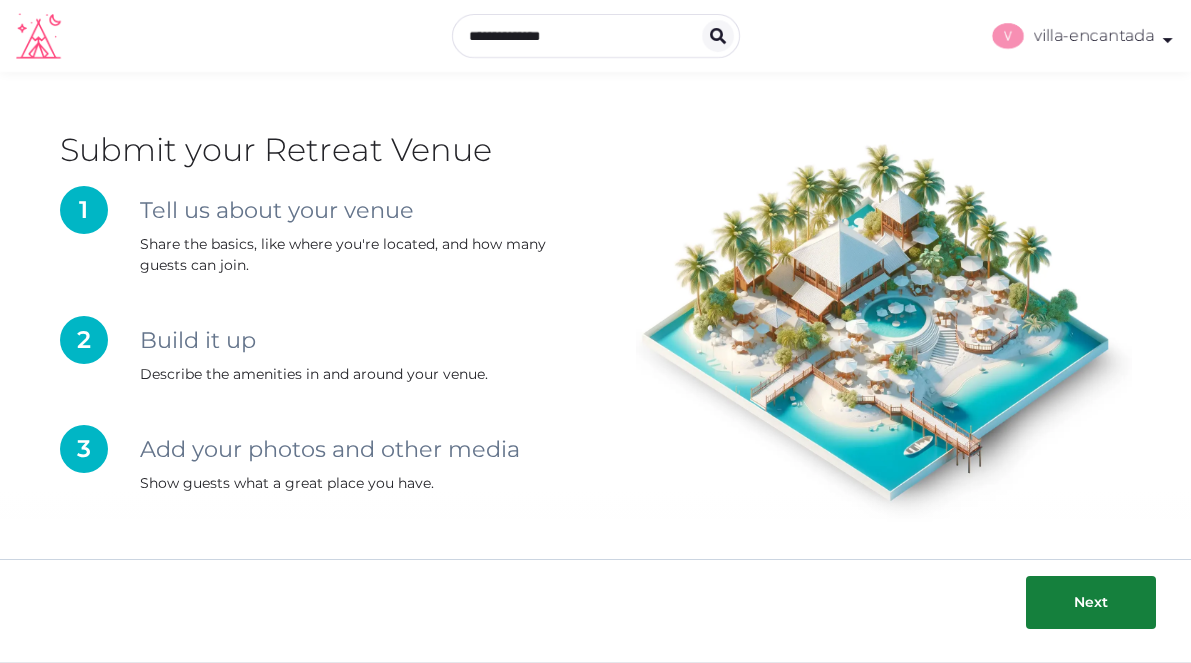 scroll, scrollTop: 0, scrollLeft: 0, axis: both 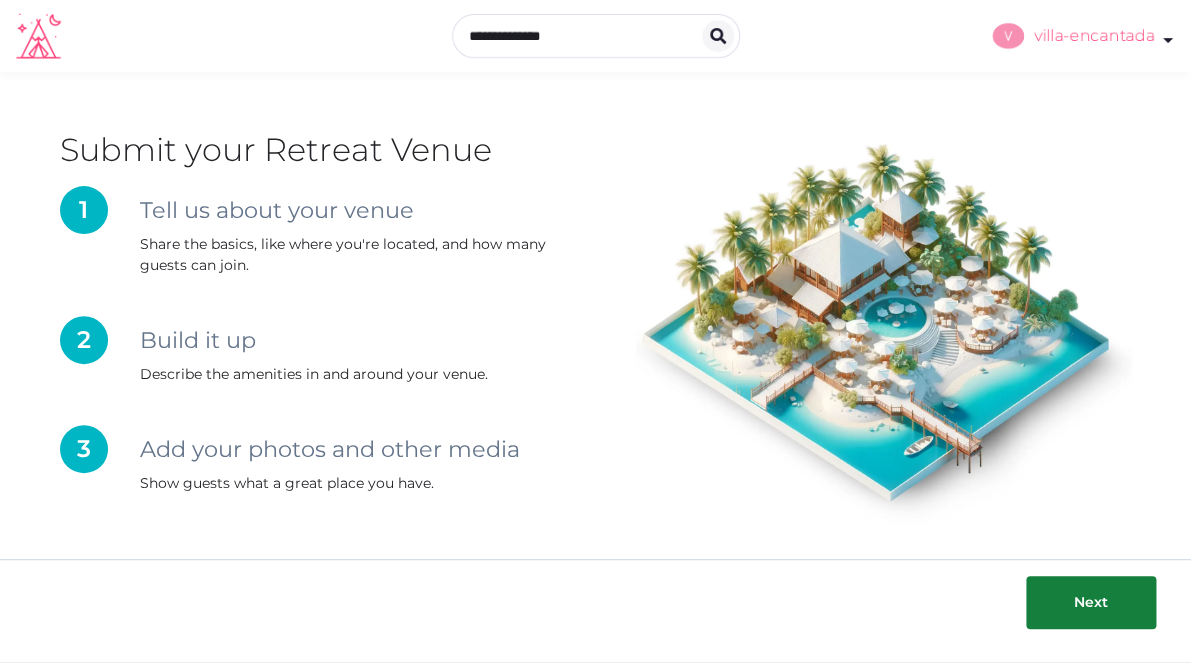 click at bounding box center (1168, 40) 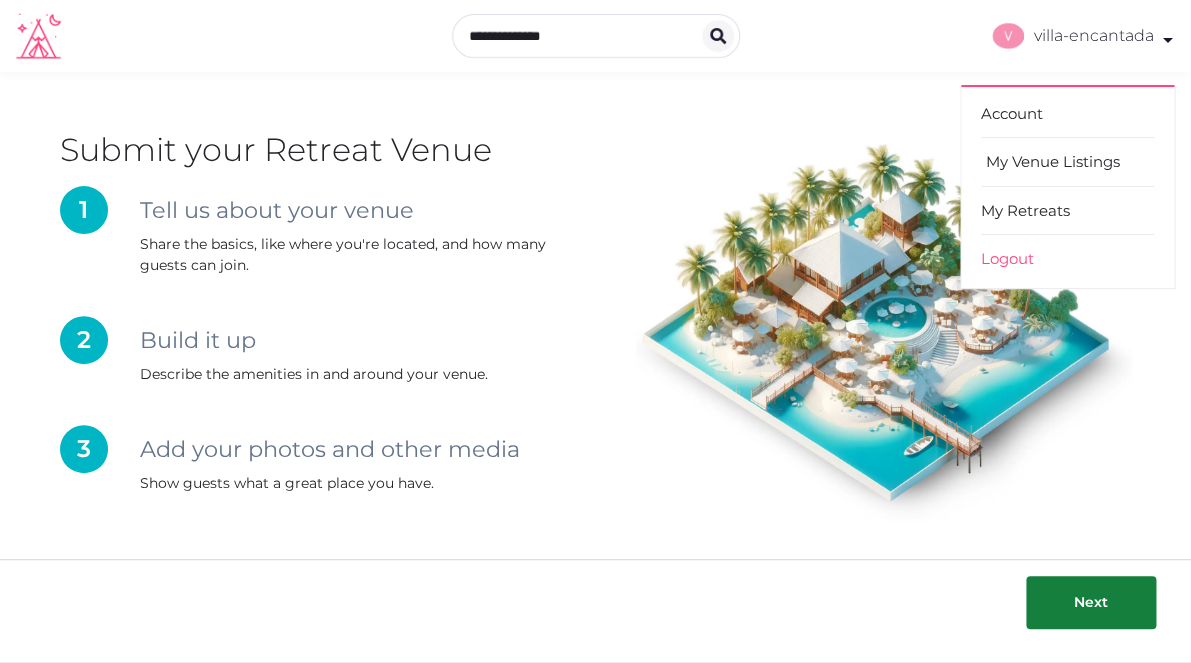 click on "My Venue Listings" at bounding box center [1067, 162] 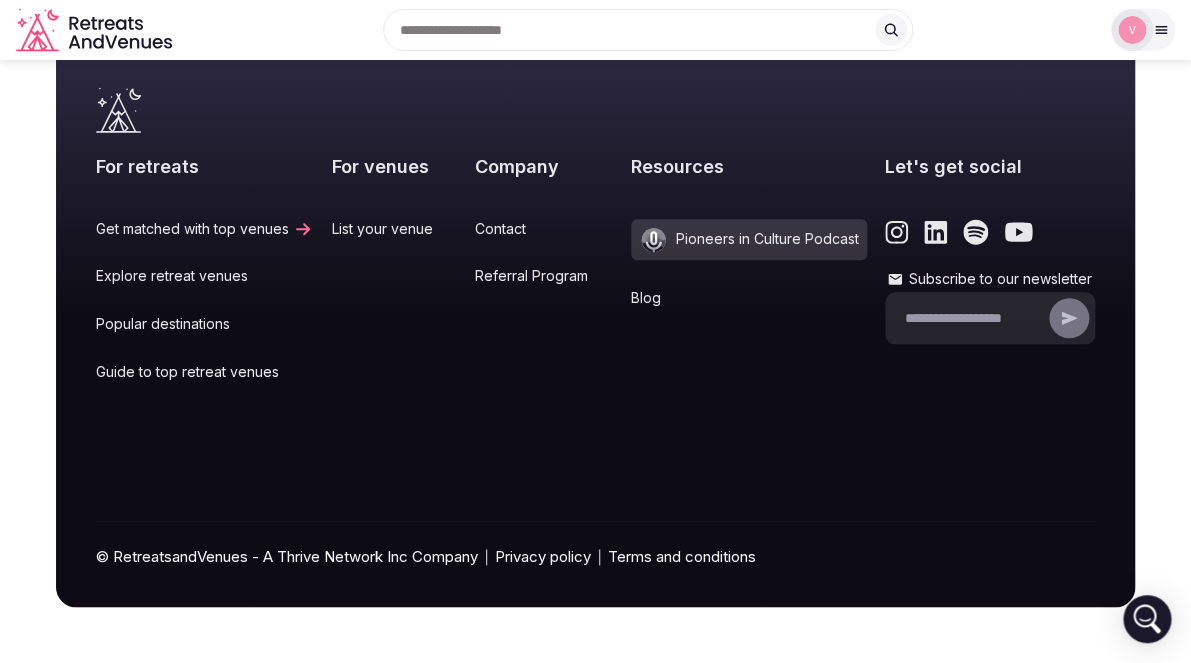 scroll, scrollTop: 0, scrollLeft: 0, axis: both 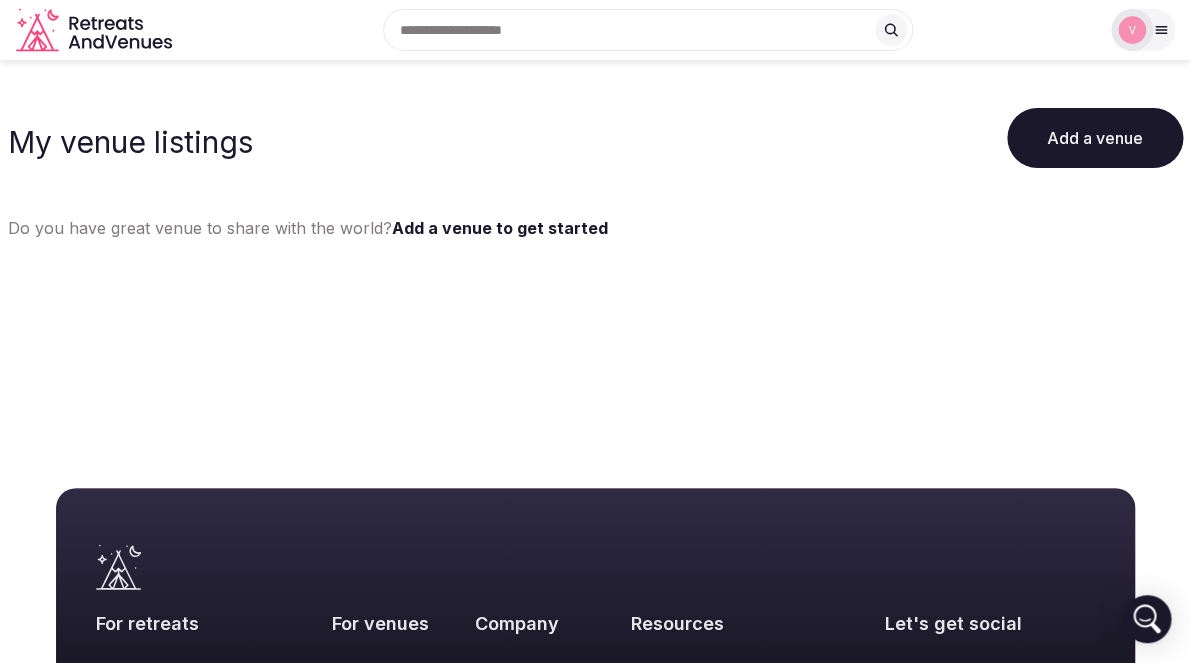 click 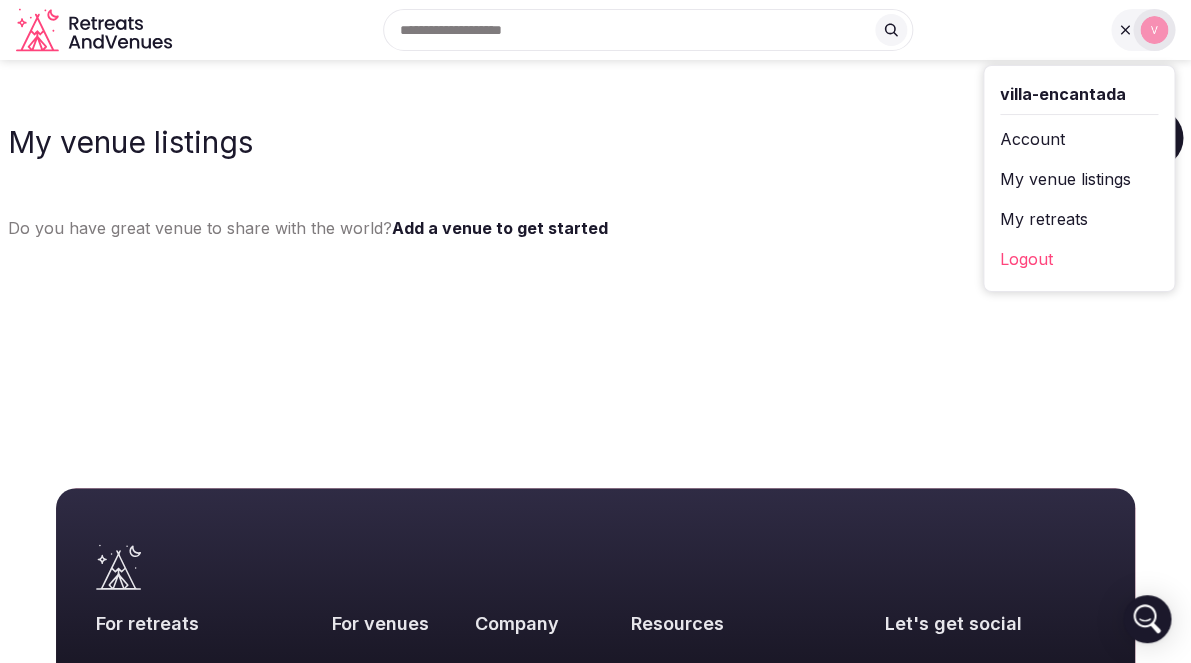 click on "My venue listings" at bounding box center [1079, 179] 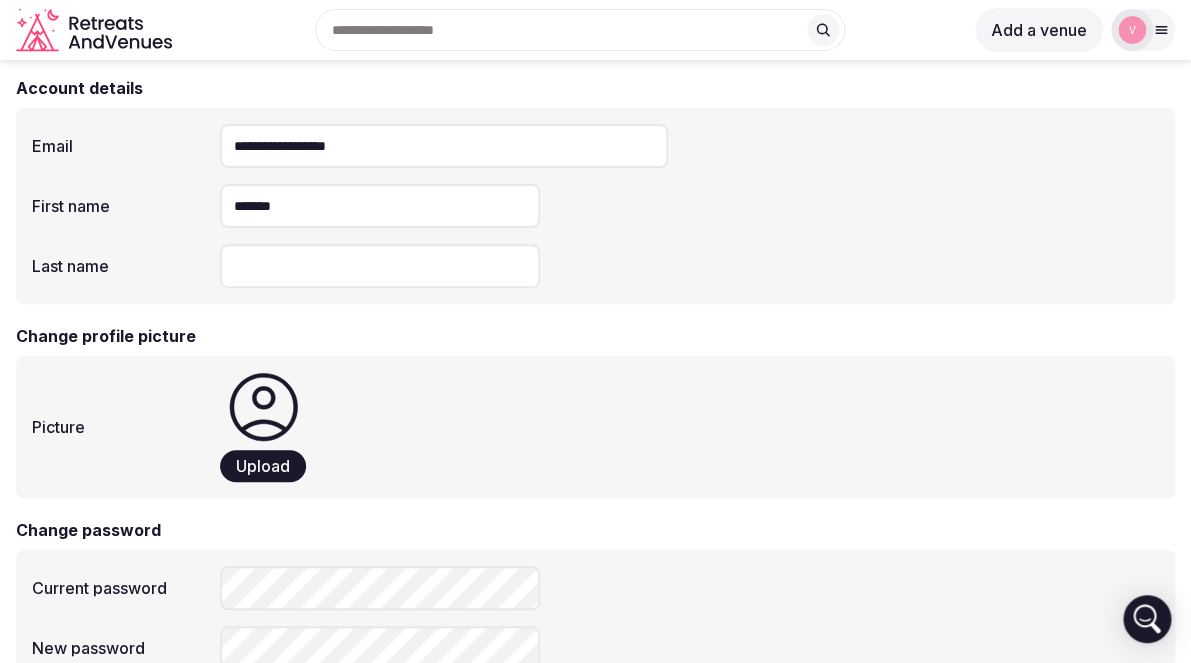 scroll, scrollTop: 0, scrollLeft: 0, axis: both 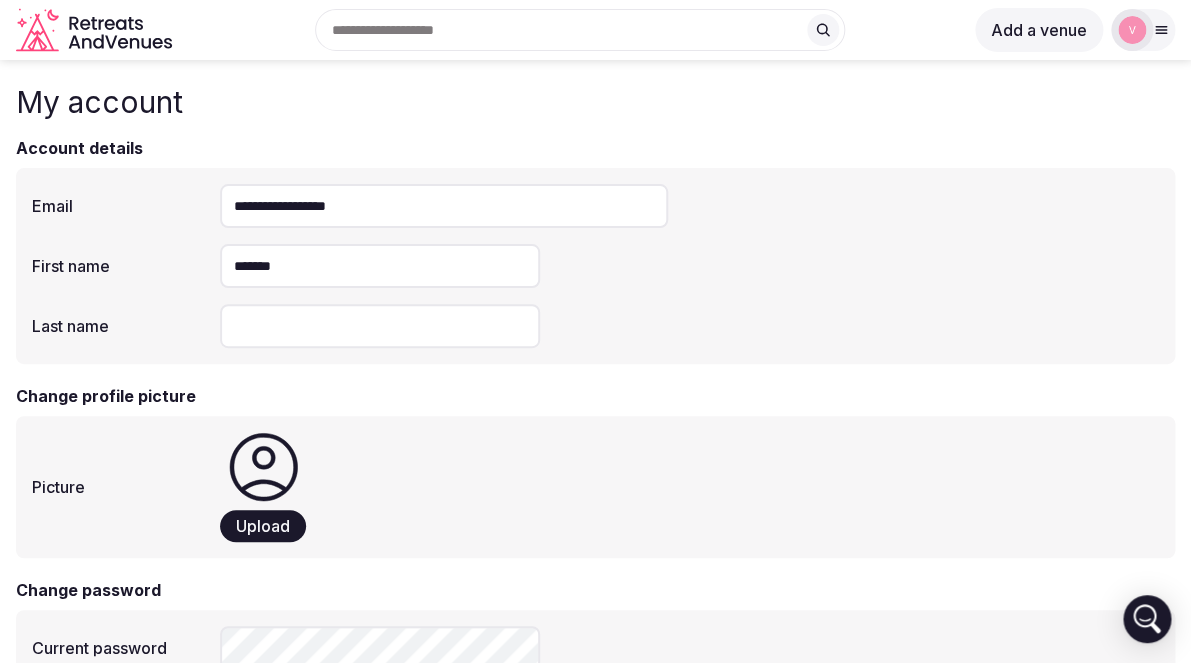 click 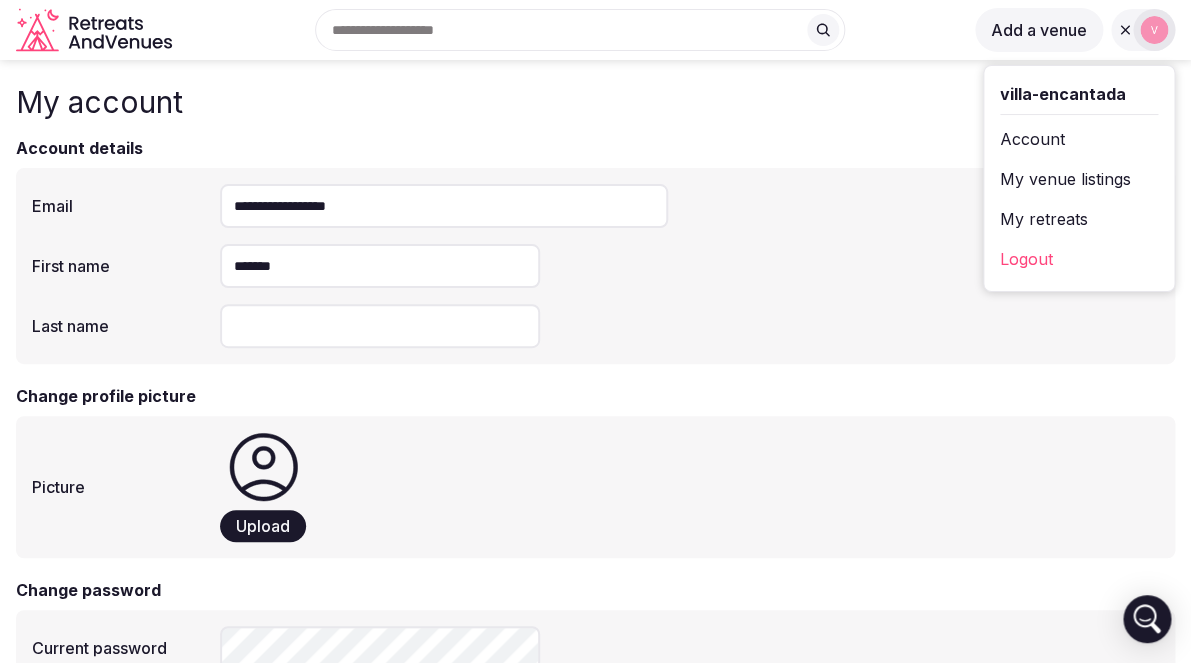 click on "My venue listings" at bounding box center [1079, 179] 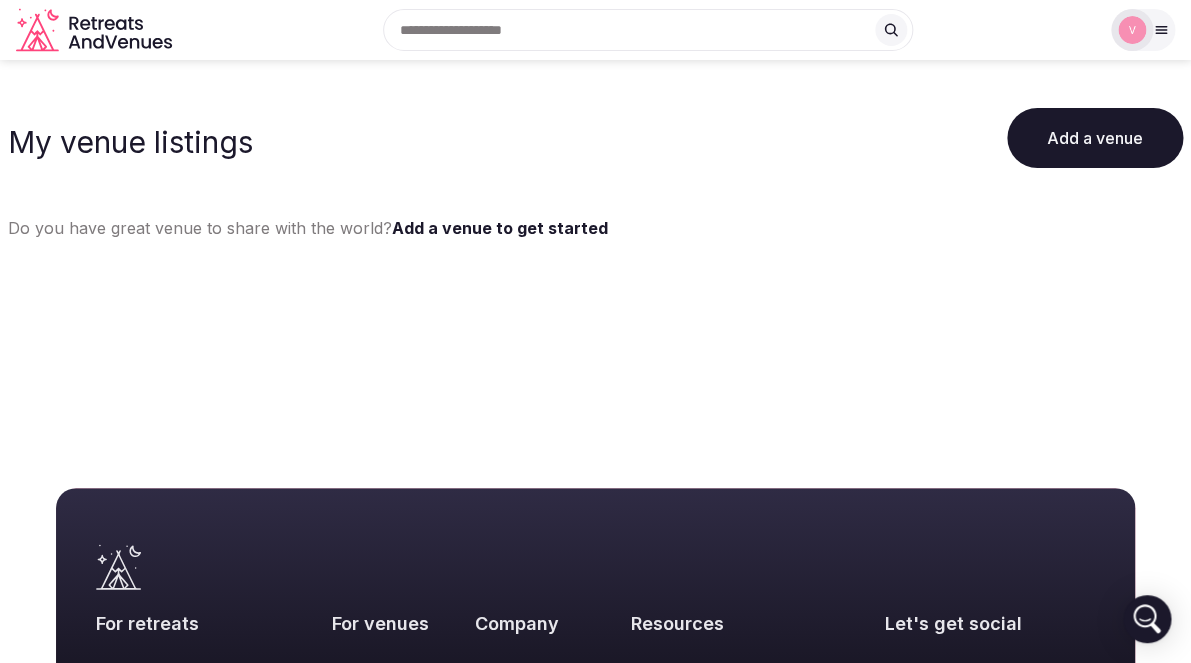 click 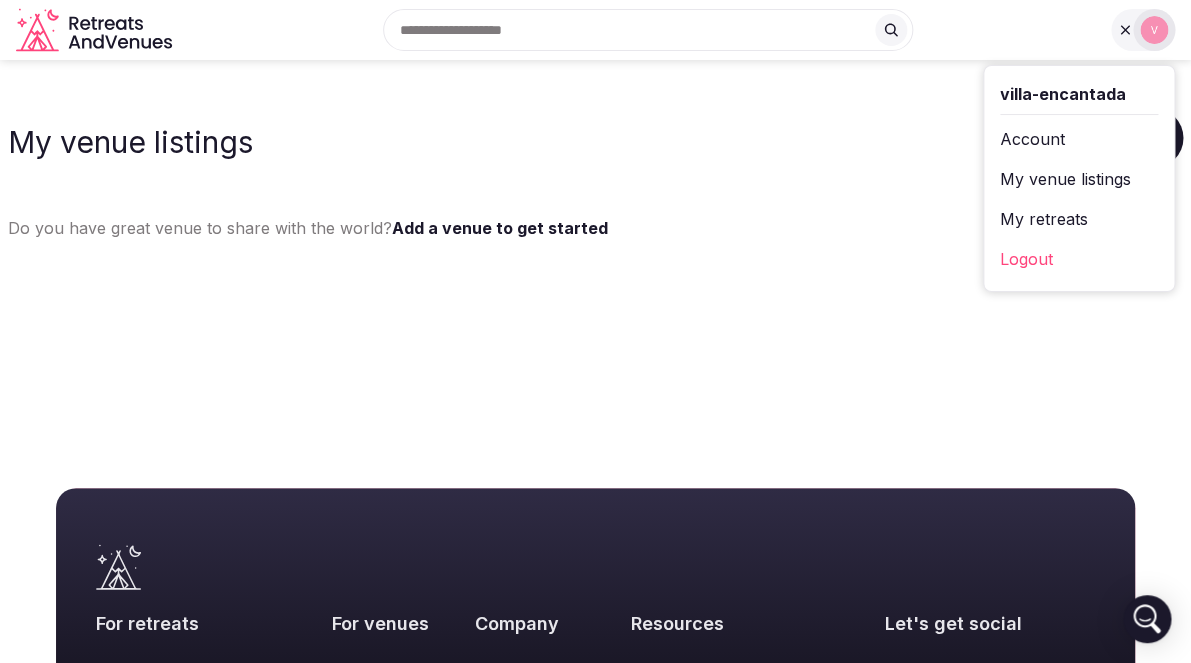 click on "My retreats" at bounding box center [1079, 219] 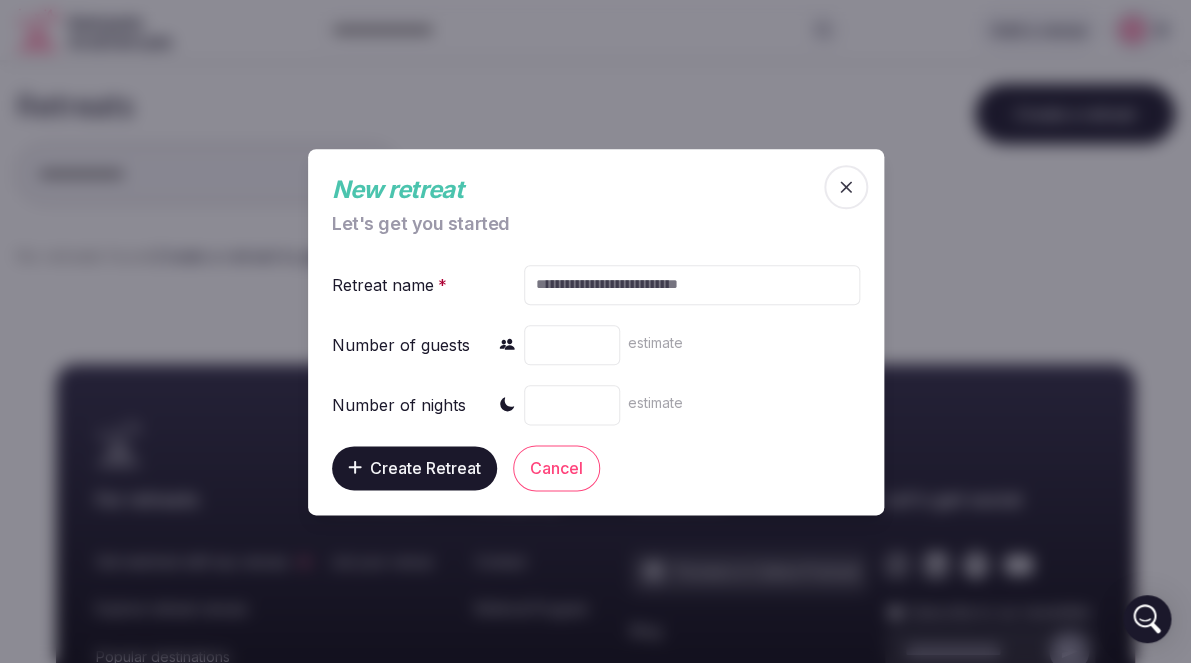 click 